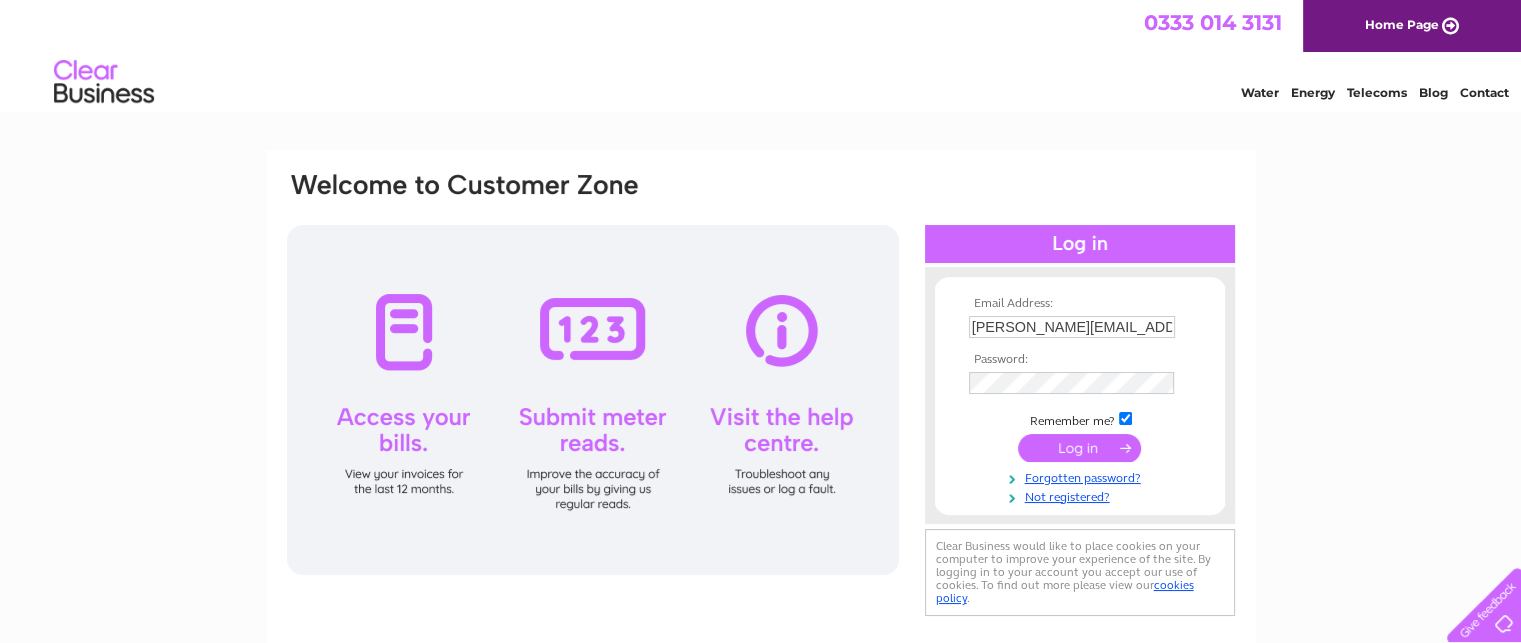 scroll, scrollTop: 0, scrollLeft: 0, axis: both 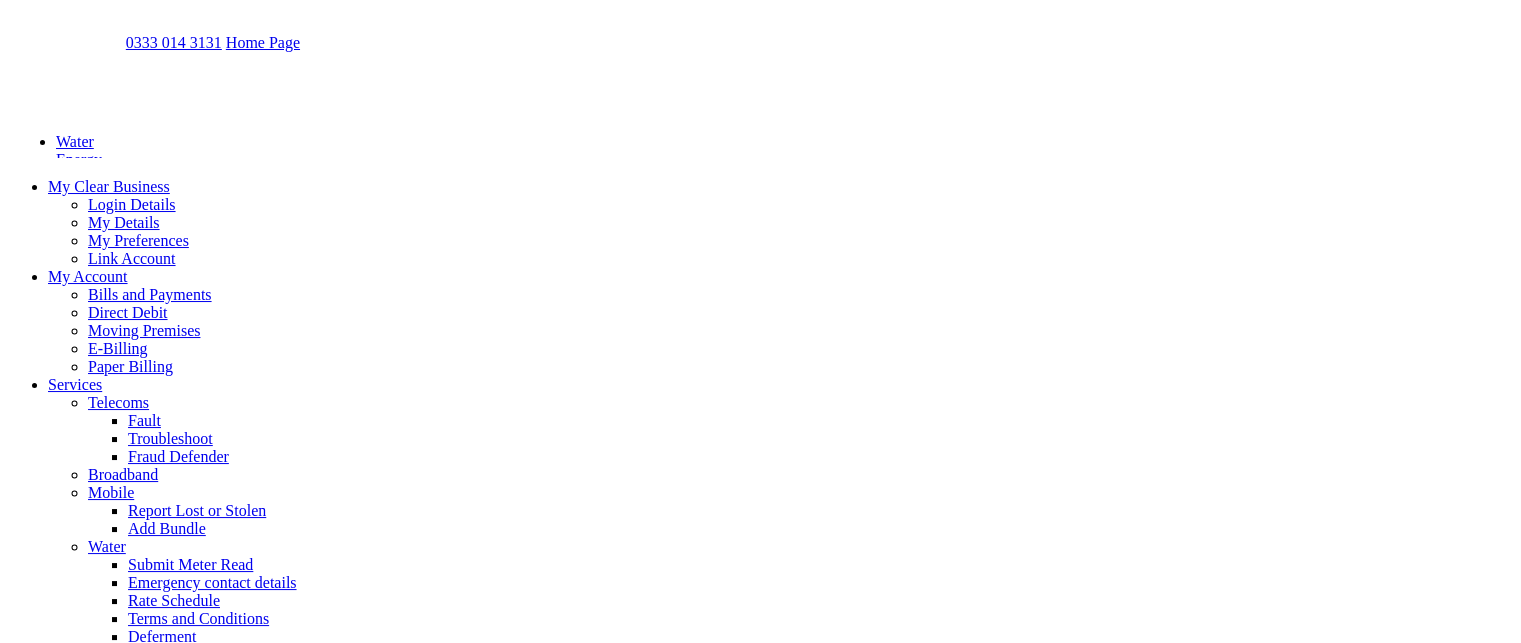 click on "Bills and Payments" at bounding box center [150, 294] 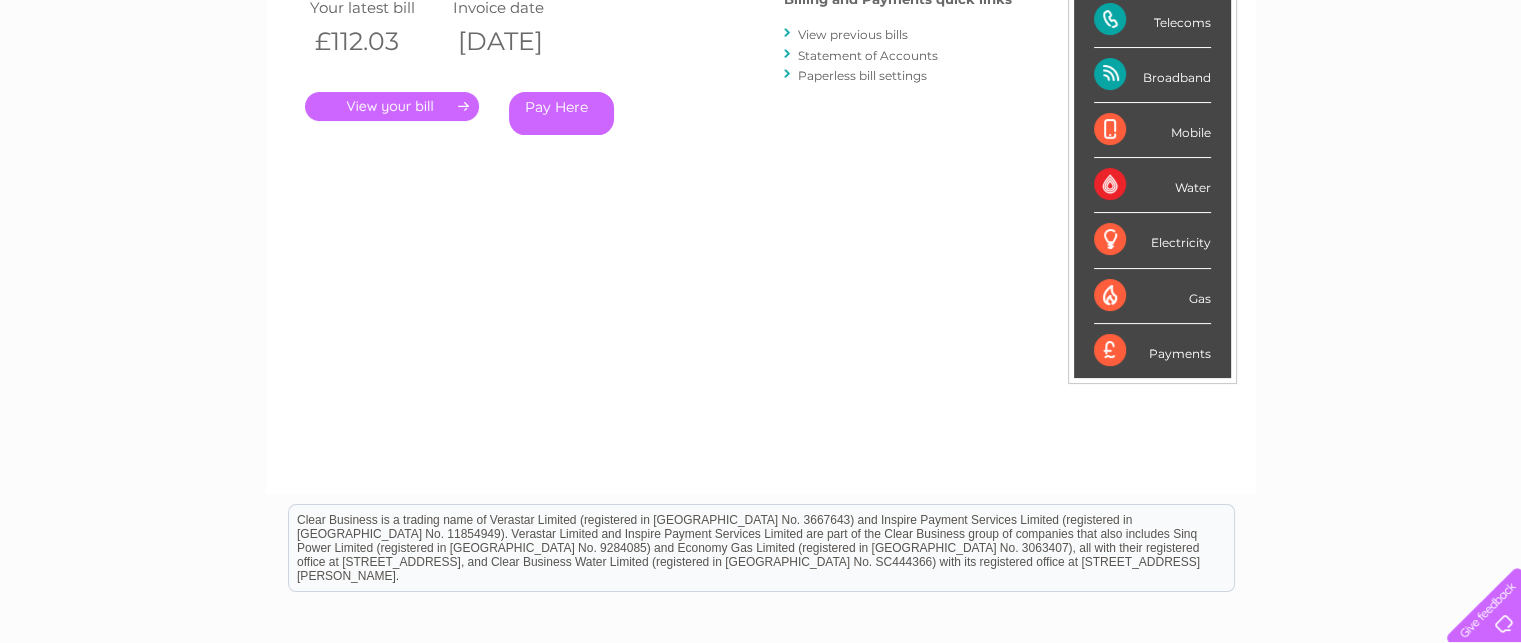 scroll, scrollTop: 262, scrollLeft: 0, axis: vertical 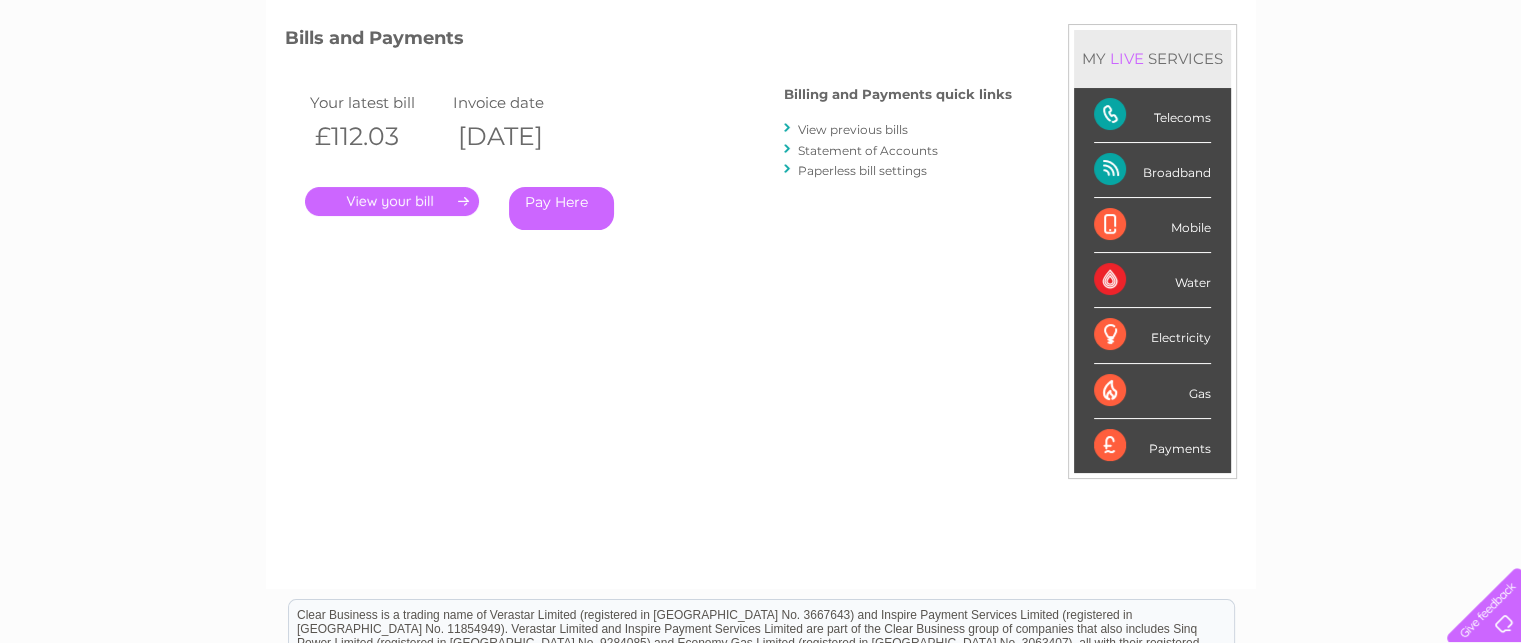 click on "." at bounding box center (392, 201) 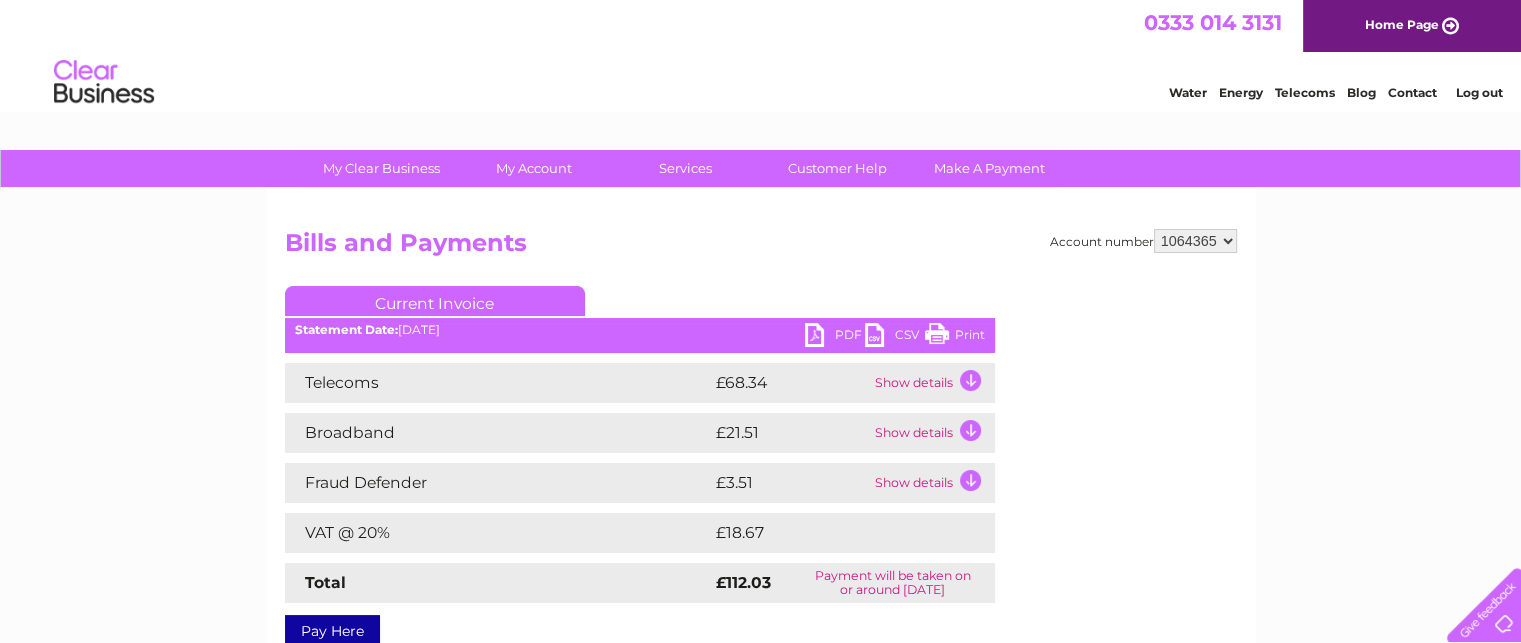 scroll, scrollTop: 0, scrollLeft: 0, axis: both 